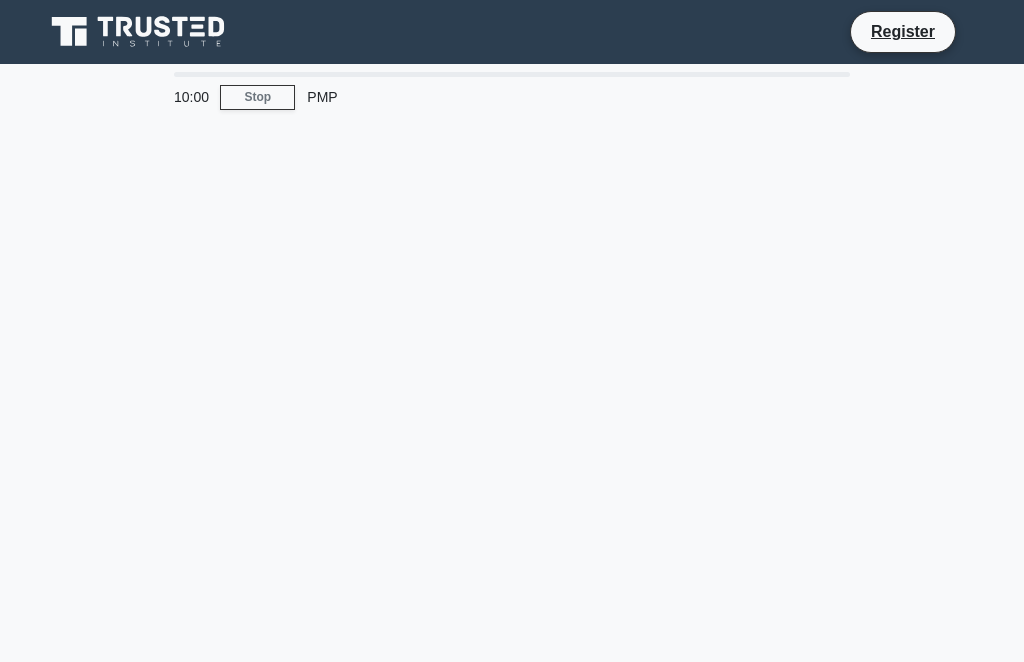 scroll, scrollTop: 0, scrollLeft: 0, axis: both 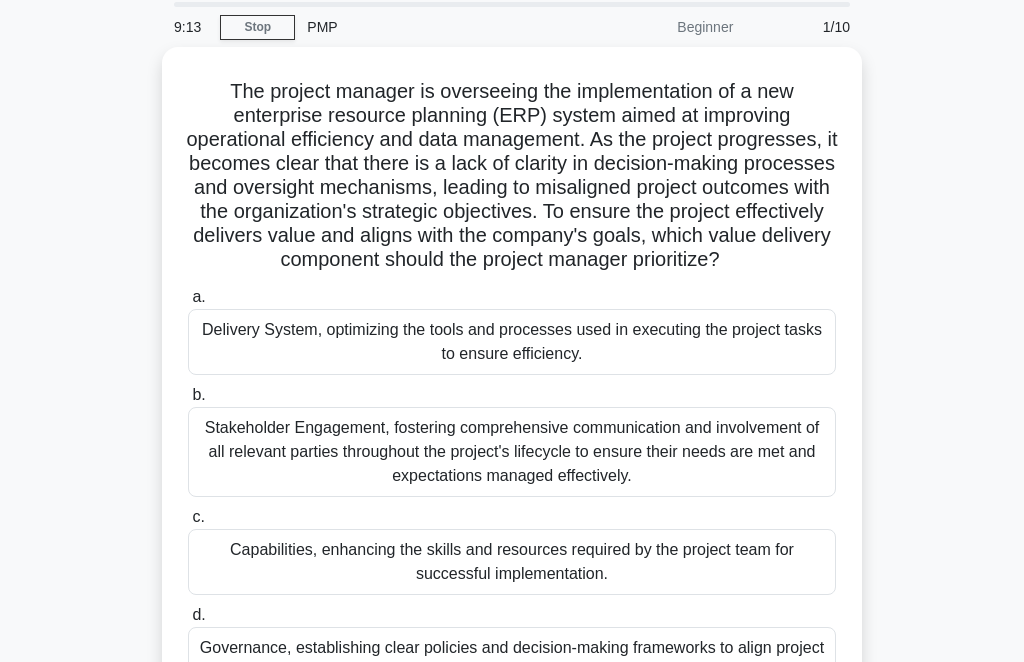 click on "Stakeholder Engagement, fostering comprehensive communication and involvement of all relevant parties throughout the project's lifecycle to ensure their needs are met and expectations managed effectively." at bounding box center (512, 452) 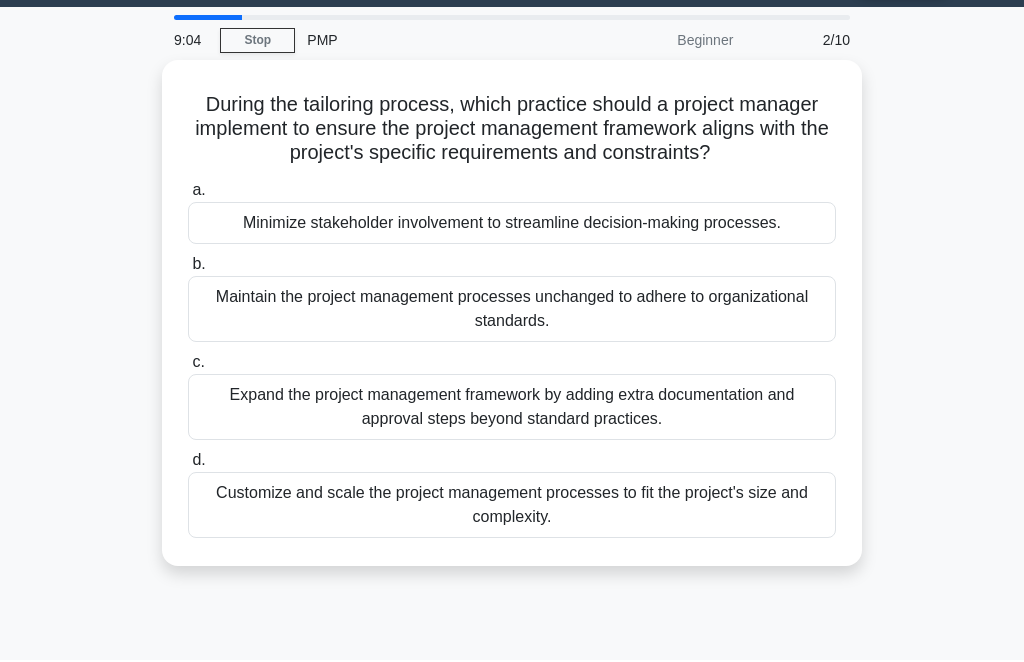 scroll, scrollTop: 61, scrollLeft: 0, axis: vertical 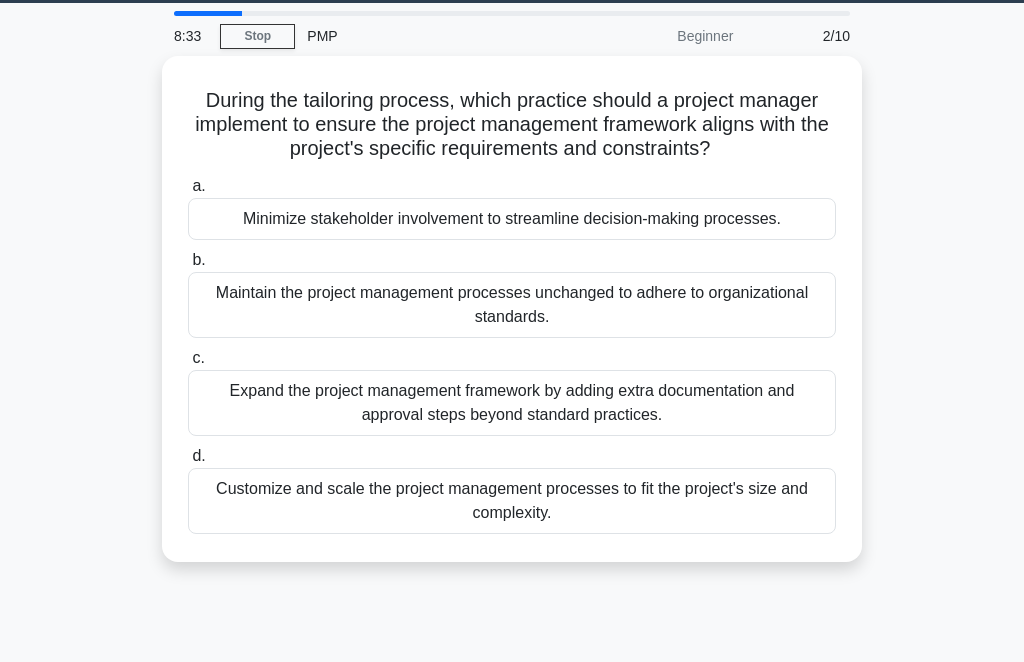 click on "Expand the project management framework by adding extra documentation and approval steps beyond standard practices." at bounding box center (512, 403) 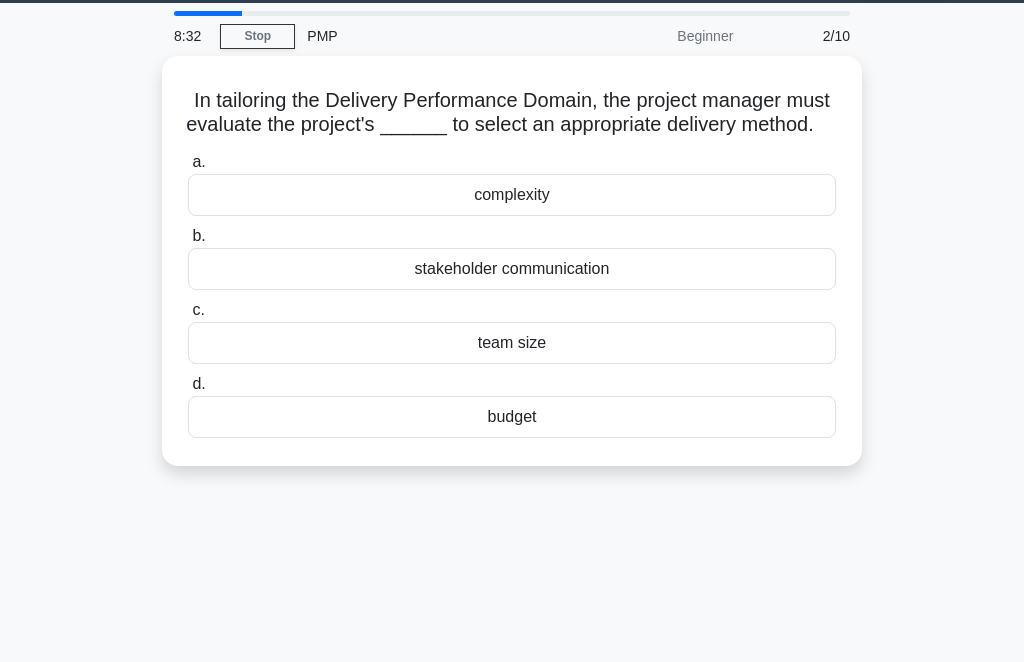 scroll, scrollTop: 0, scrollLeft: 0, axis: both 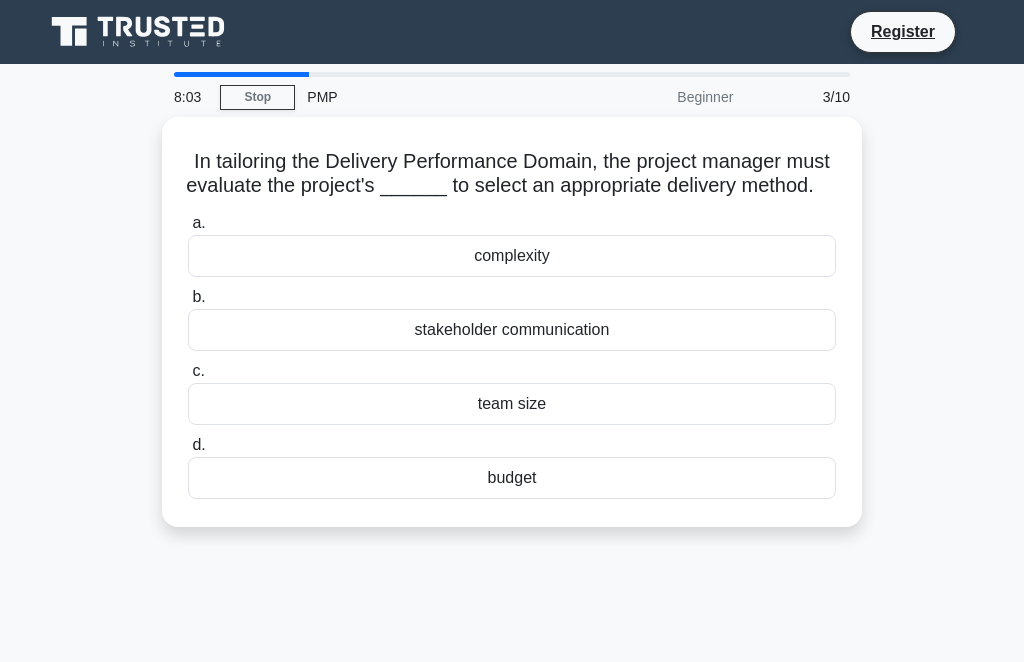 click on "complexity" at bounding box center [512, 256] 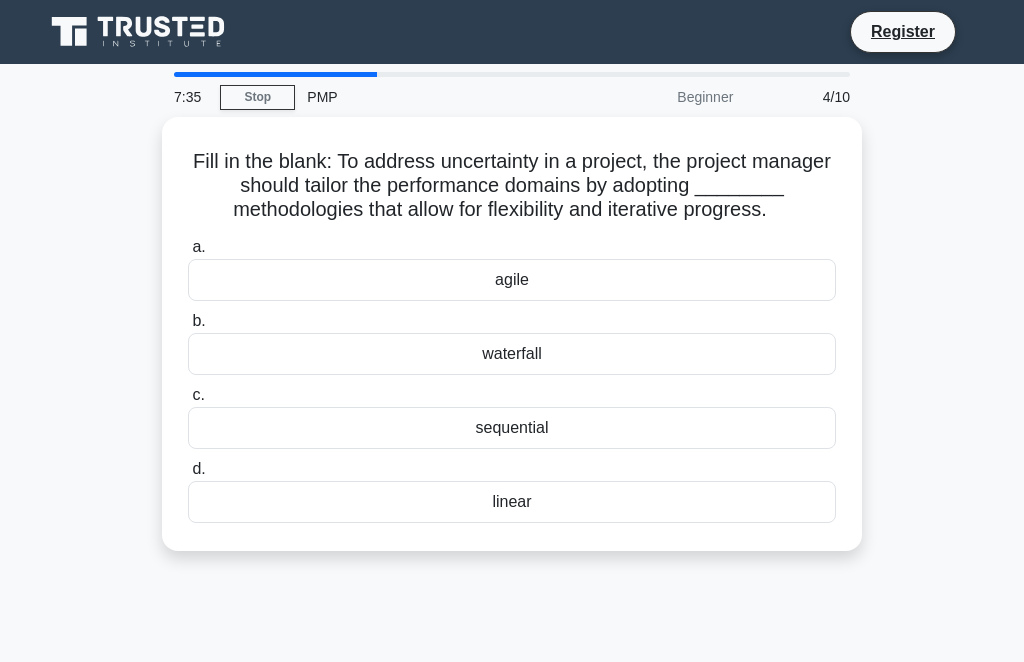 click on "sequential" at bounding box center (512, 428) 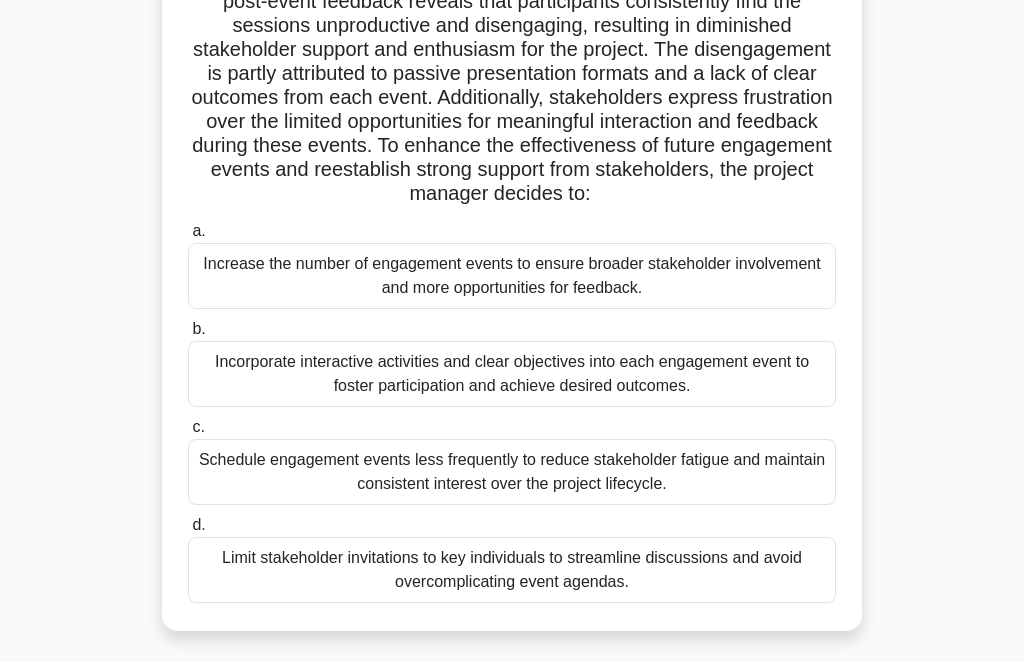 scroll, scrollTop: 208, scrollLeft: 0, axis: vertical 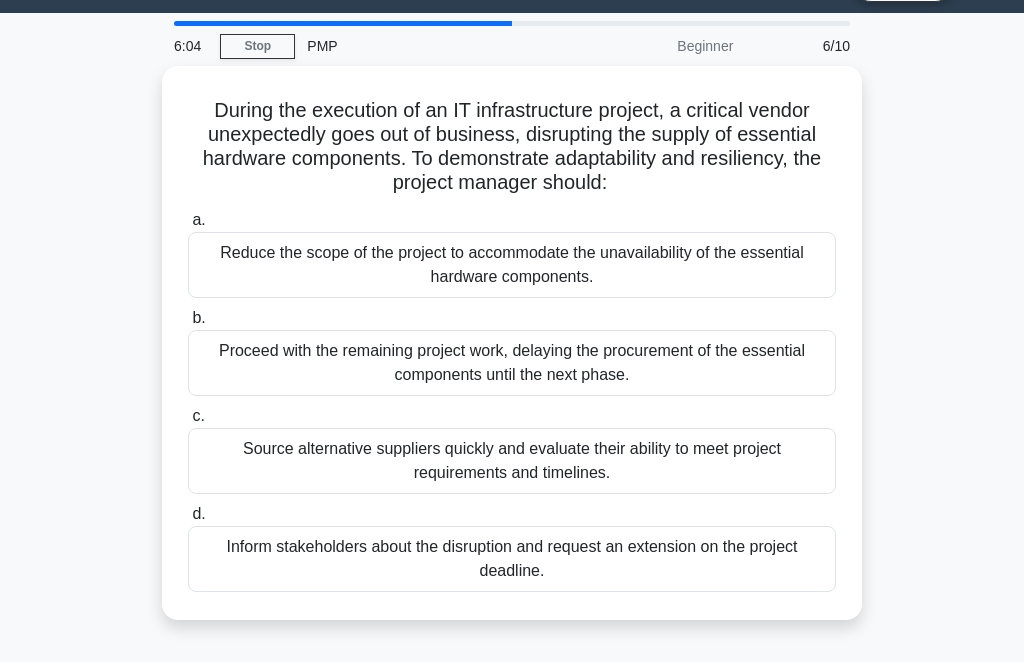 click on "Source alternative suppliers quickly and evaluate their ability to meet project requirements and timelines." at bounding box center (512, 461) 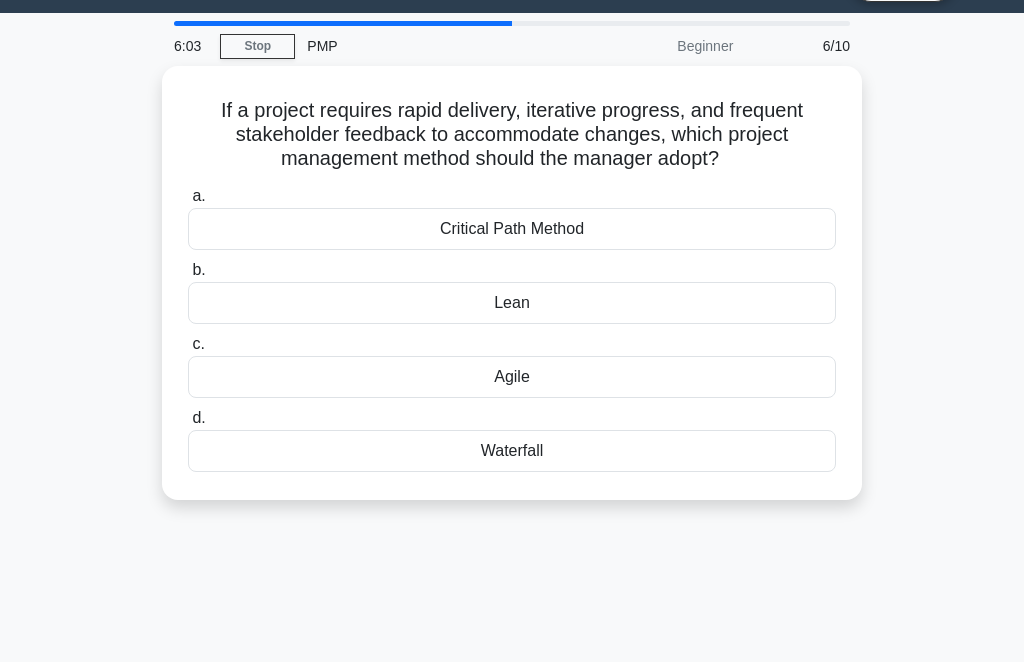 scroll, scrollTop: 0, scrollLeft: 0, axis: both 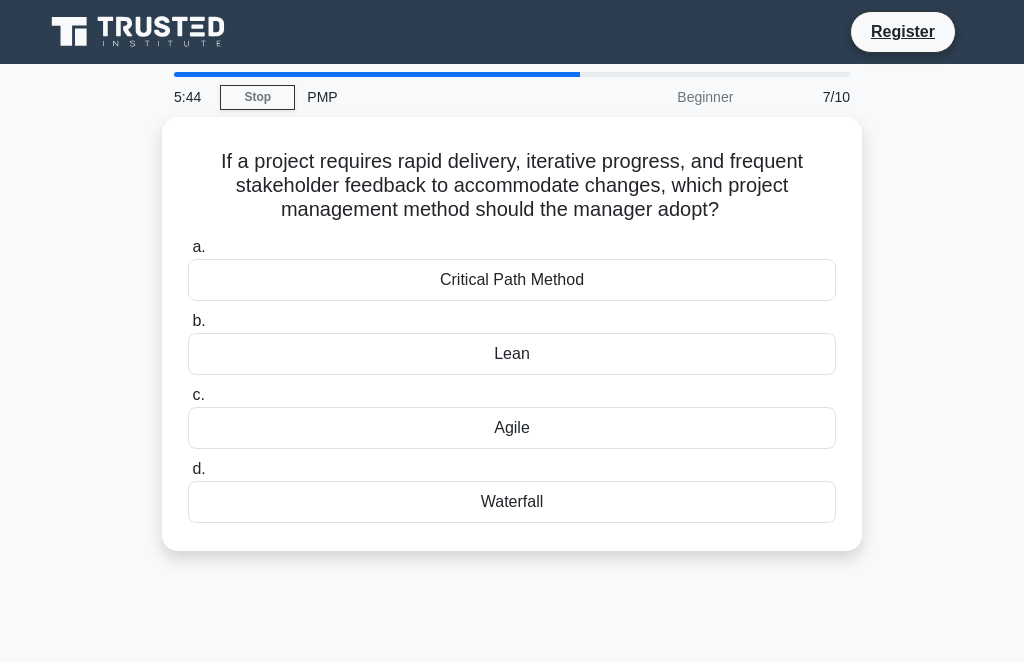 click on "Agile" at bounding box center [512, 428] 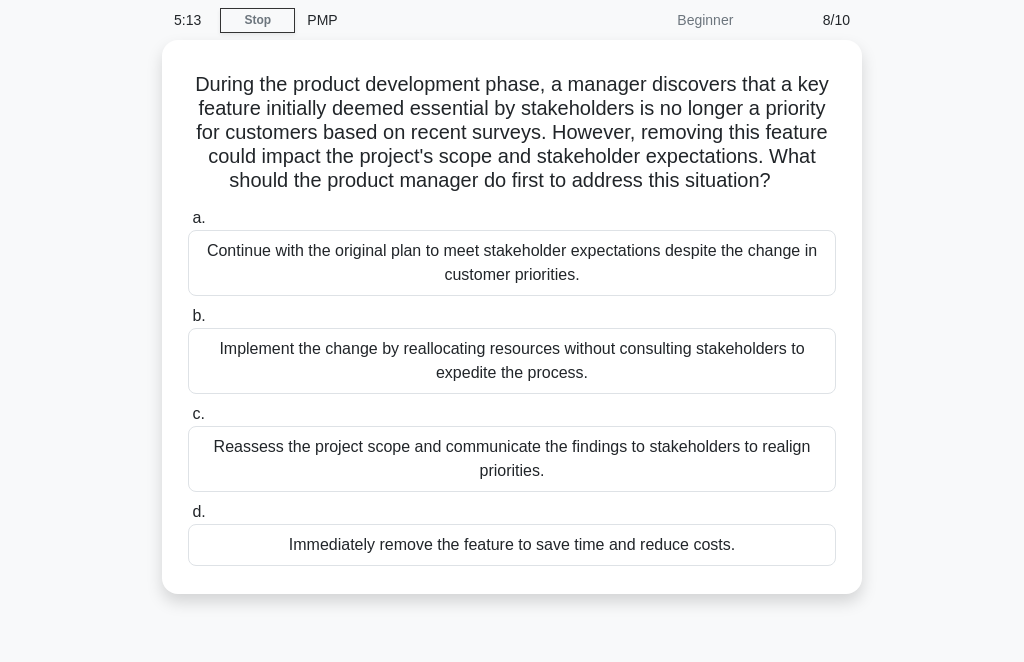 scroll, scrollTop: 83, scrollLeft: 0, axis: vertical 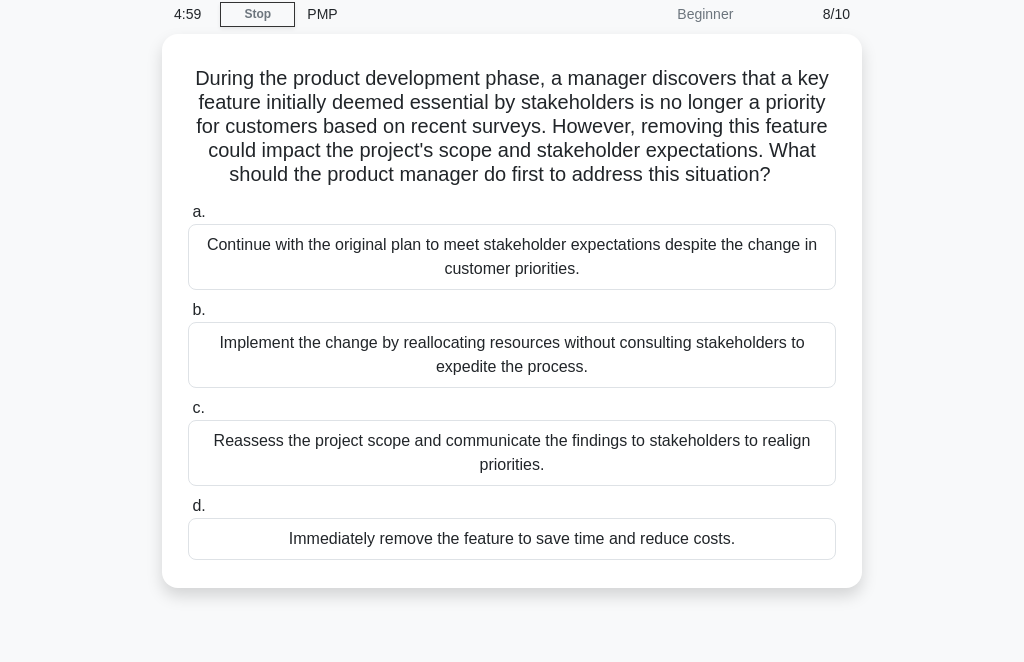 click on "Reassess the project scope and communicate the findings to stakeholders to realign priorities." at bounding box center (512, 453) 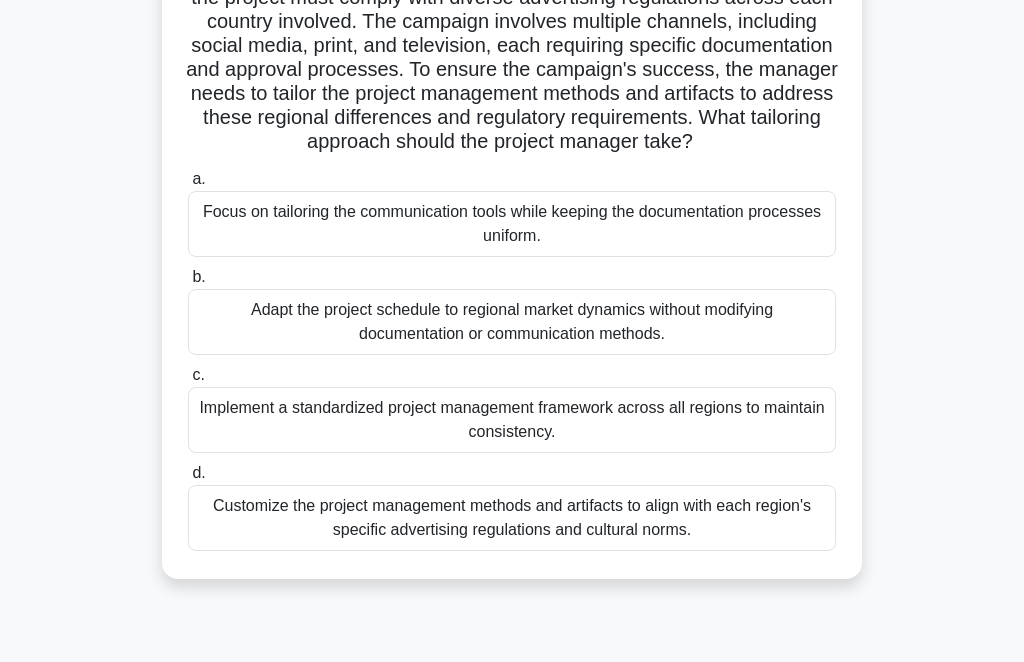 scroll, scrollTop: 238, scrollLeft: 0, axis: vertical 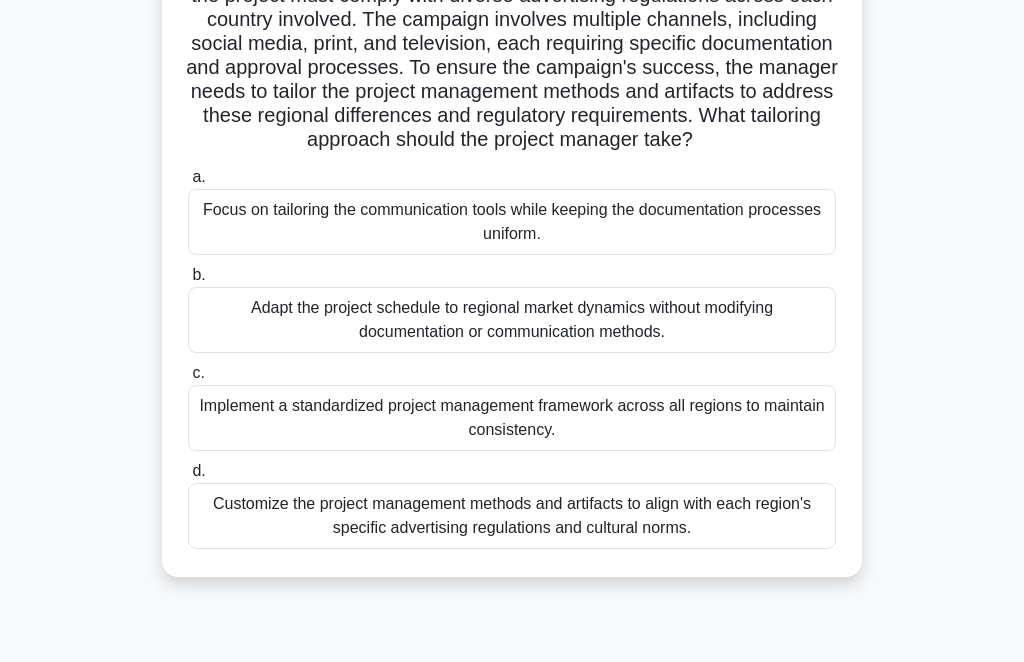 click on "Customize the project management methods and artifacts to align with each region's specific advertising regulations and cultural norms." at bounding box center (512, 516) 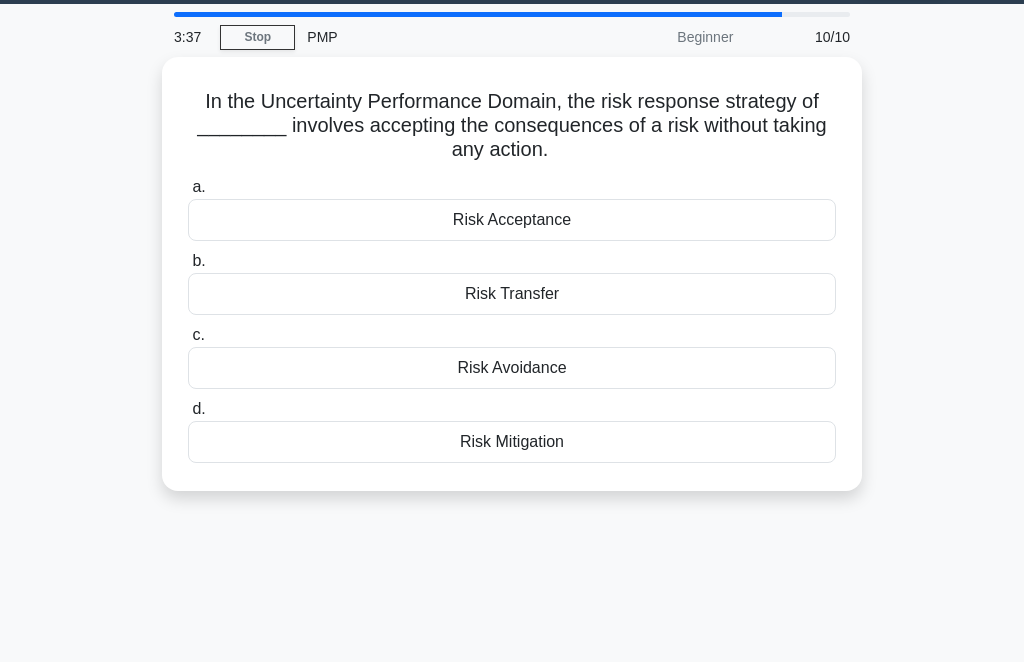 scroll, scrollTop: 53, scrollLeft: 0, axis: vertical 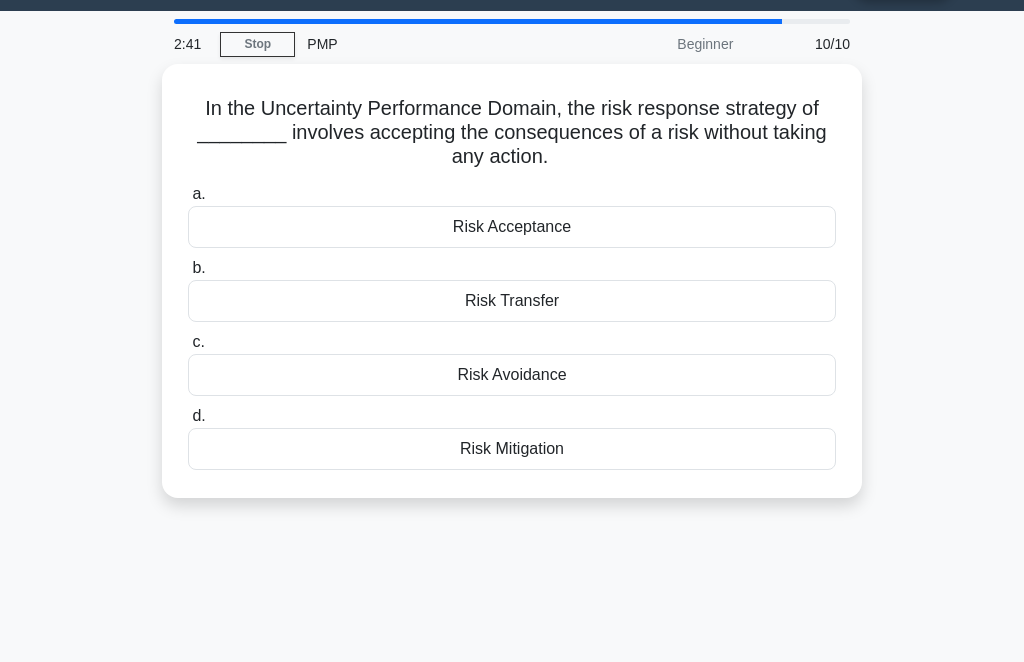 click on "Risk Transfer" at bounding box center [512, 301] 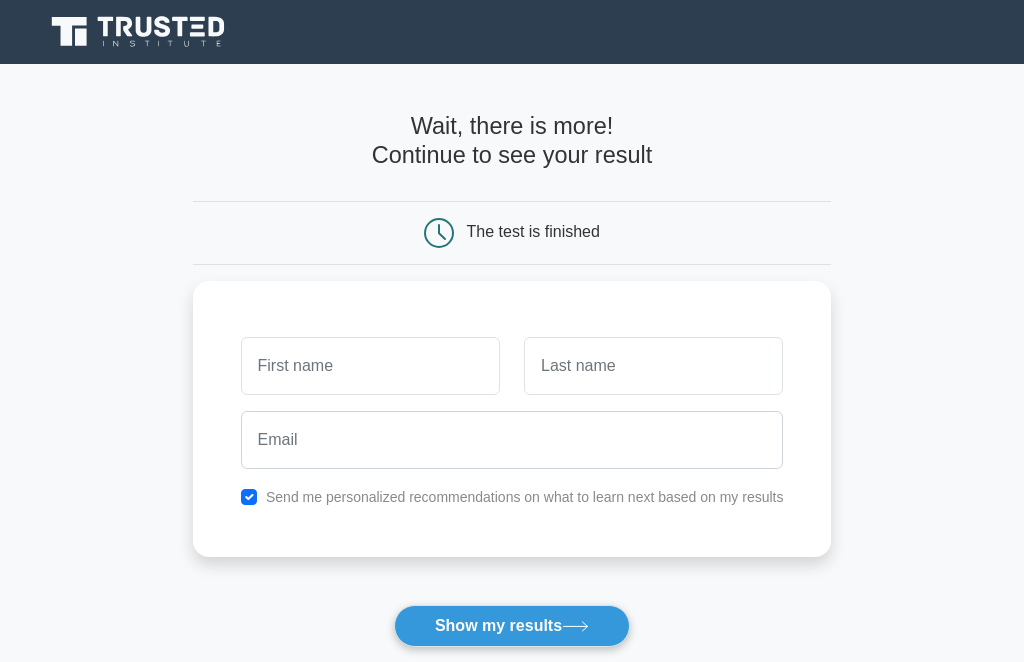 scroll, scrollTop: 0, scrollLeft: 0, axis: both 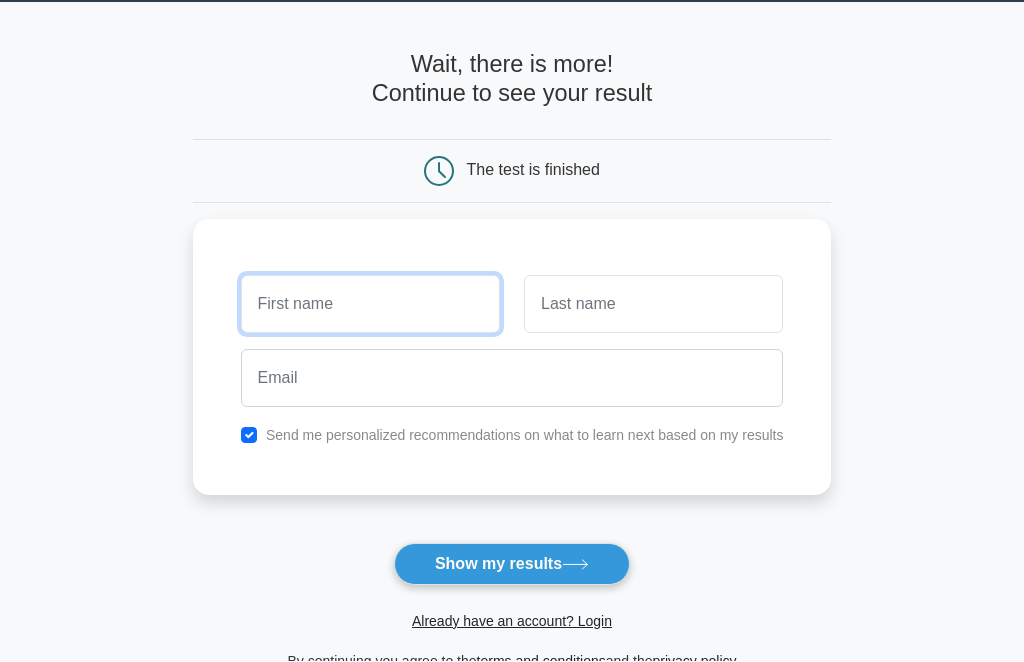 click at bounding box center [370, 305] 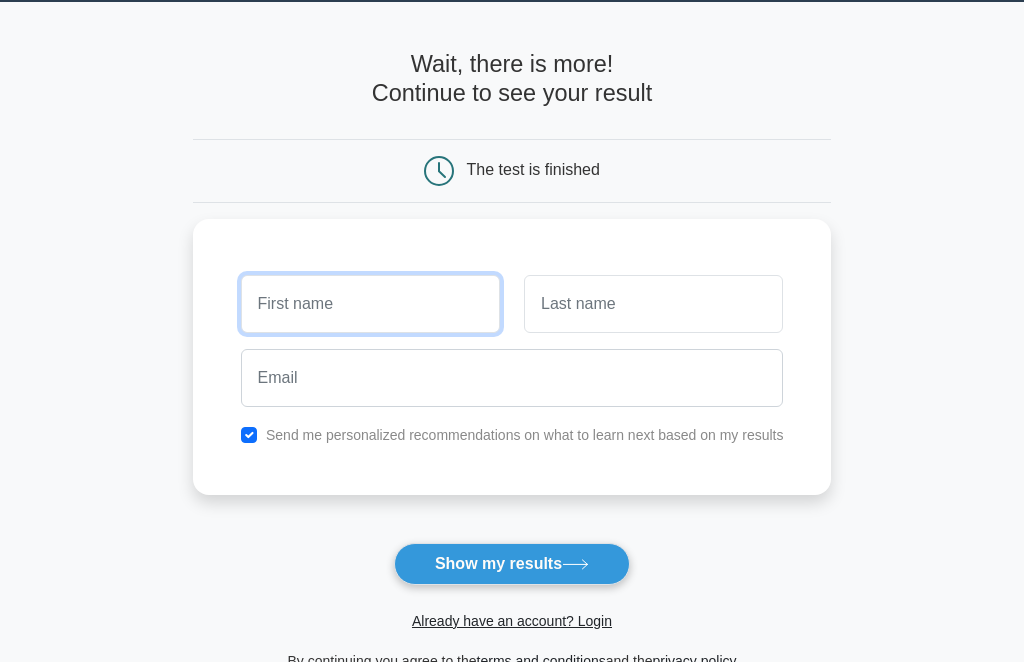 scroll, scrollTop: 61, scrollLeft: 0, axis: vertical 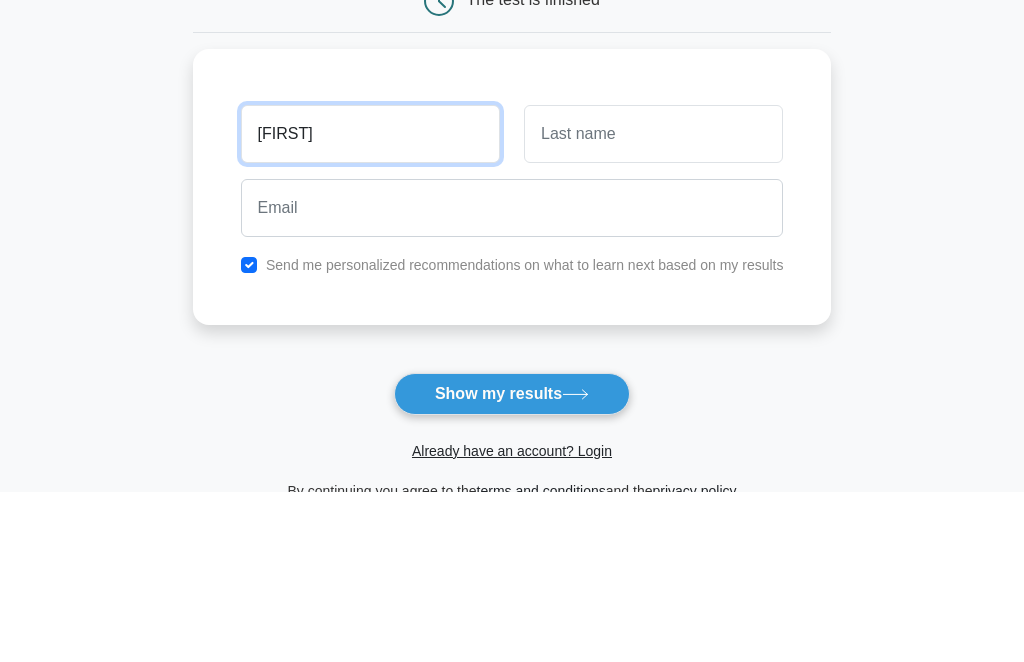 type on "Mika" 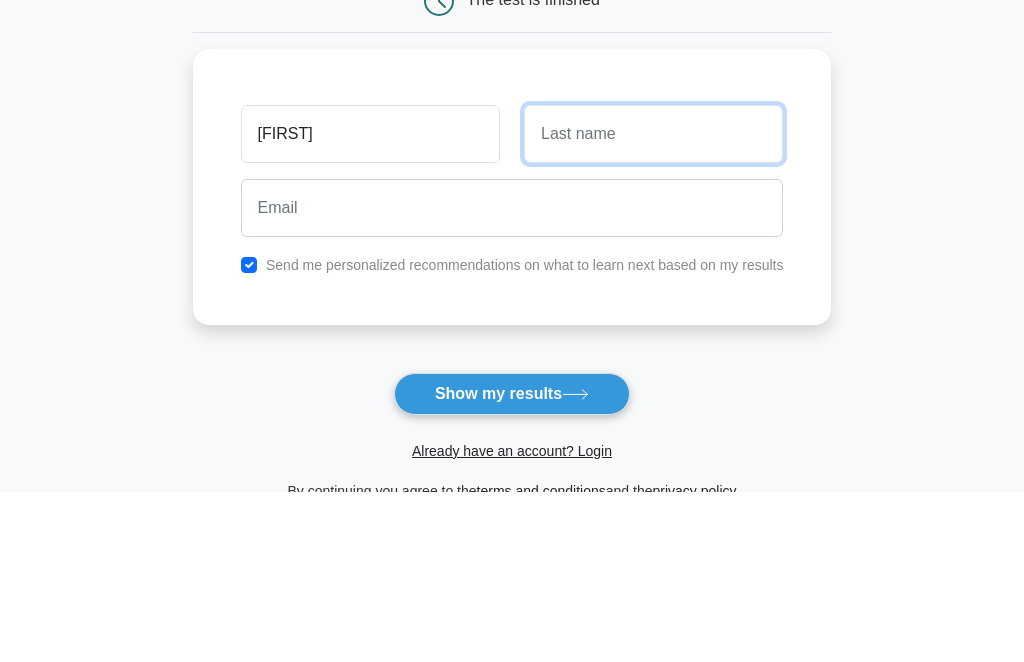 click at bounding box center (653, 305) 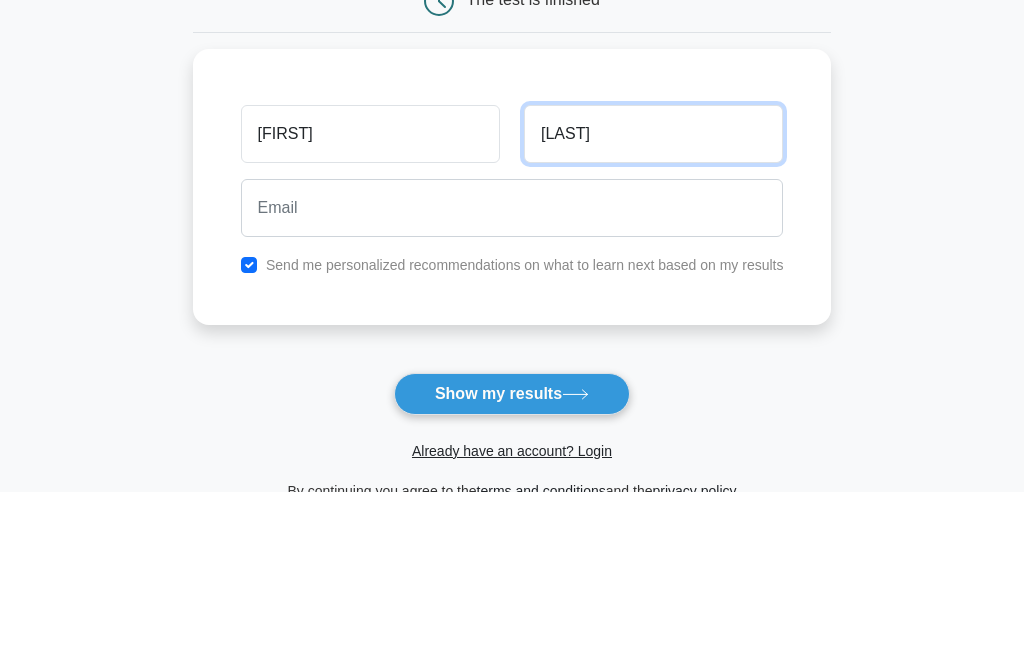 type on "Tano" 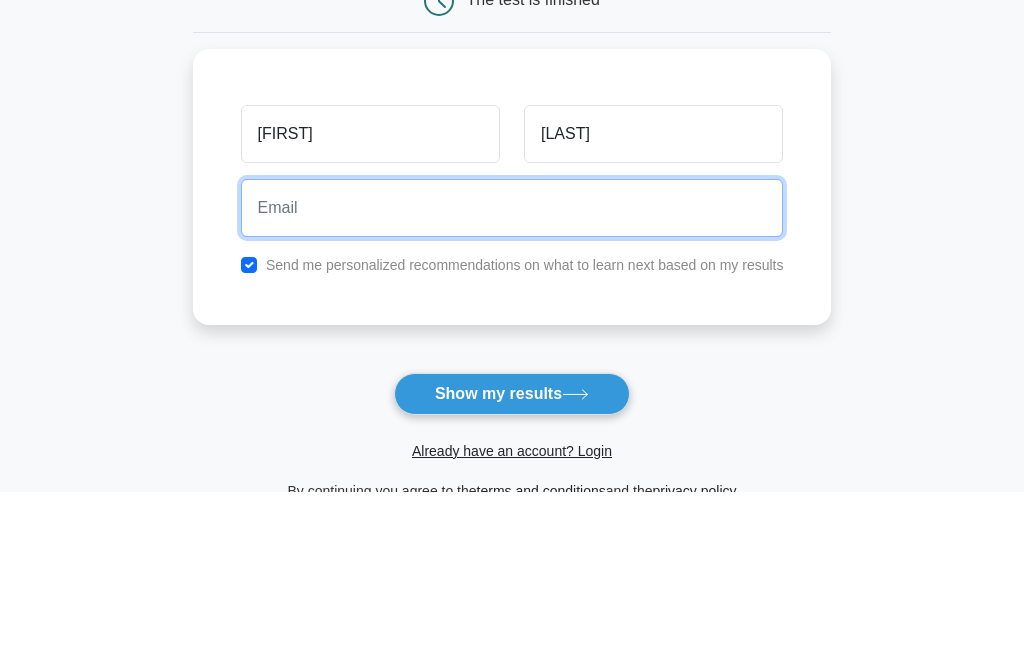 click at bounding box center [512, 379] 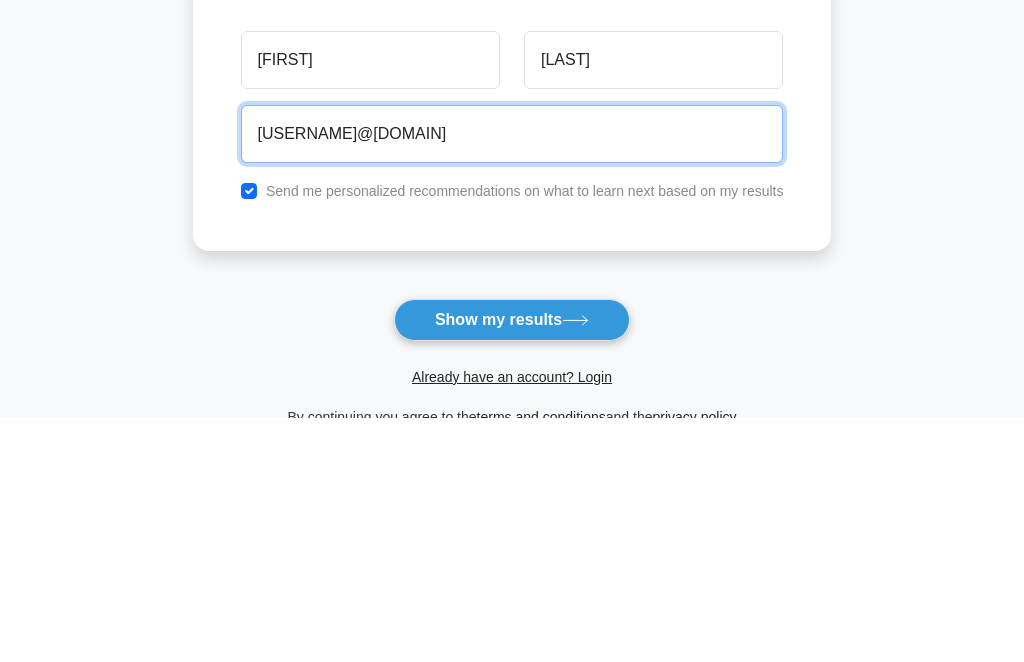type on "aleakim.as.tan@gmail.com" 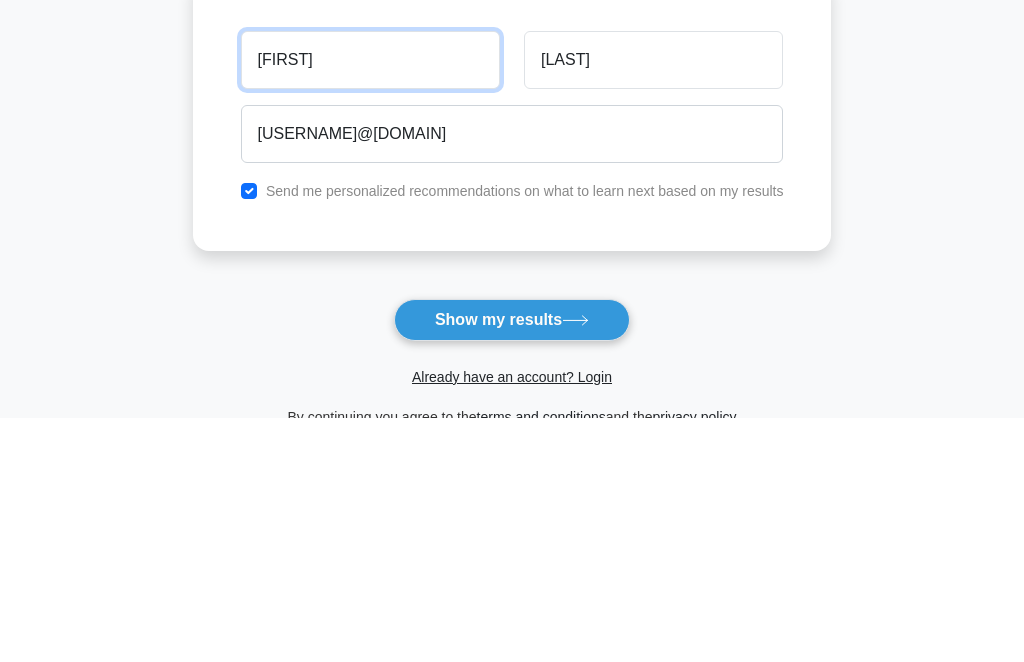 click on "Mika" at bounding box center [370, 305] 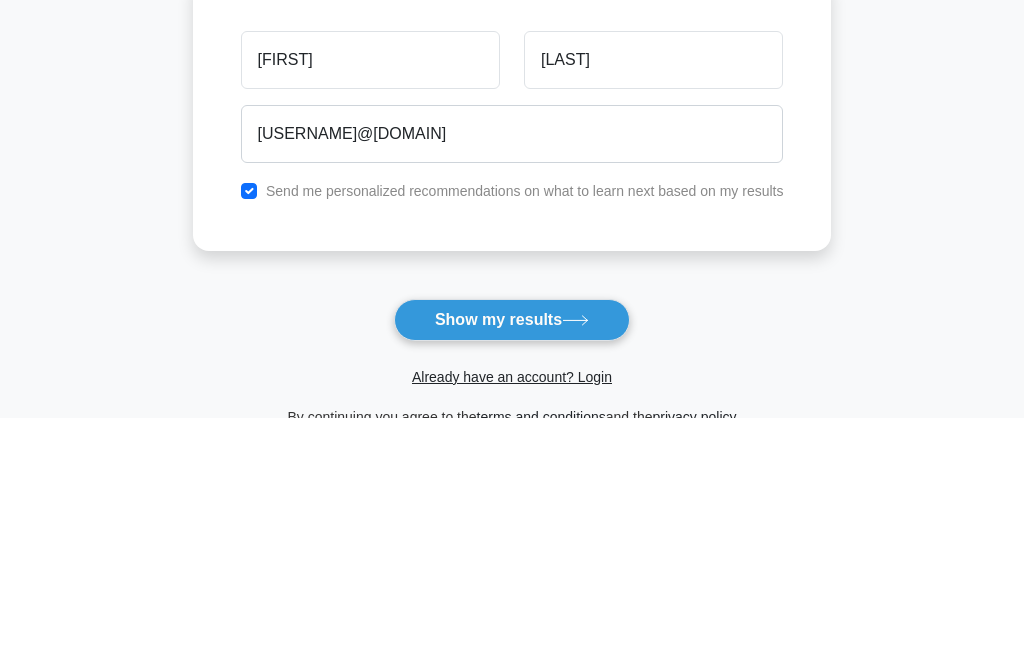 scroll, scrollTop: 305, scrollLeft: 0, axis: vertical 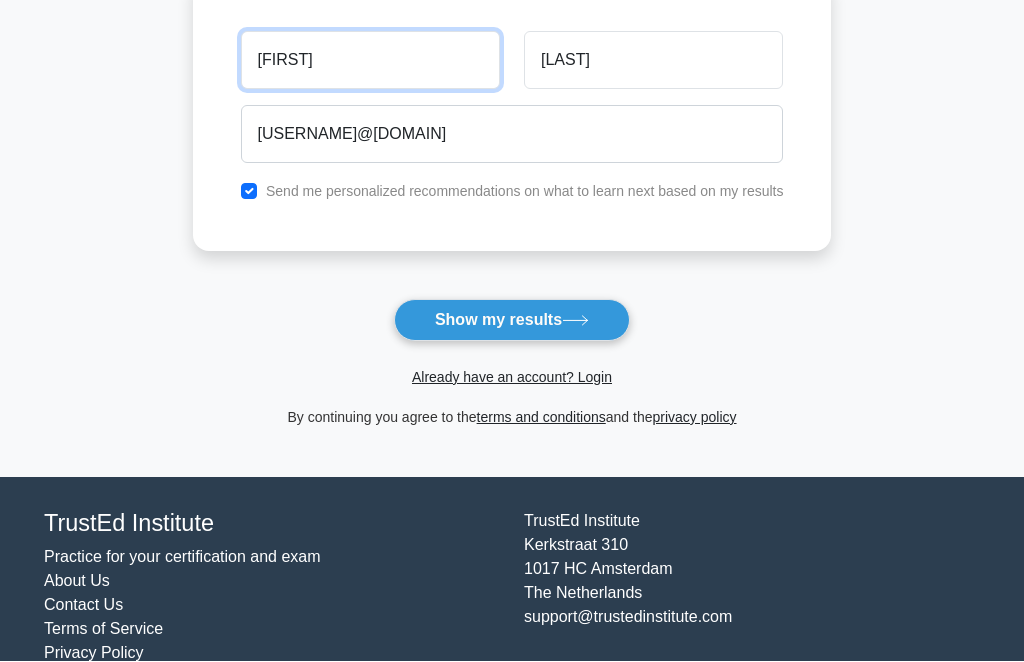 type on "[NAME]" 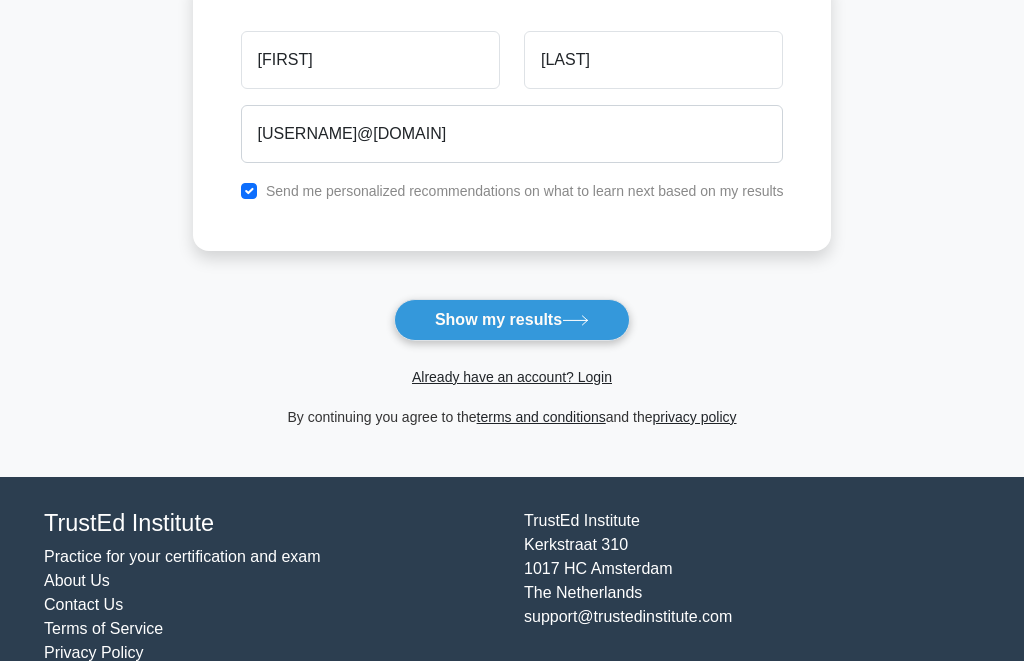 click on "Show my results" at bounding box center [512, 321] 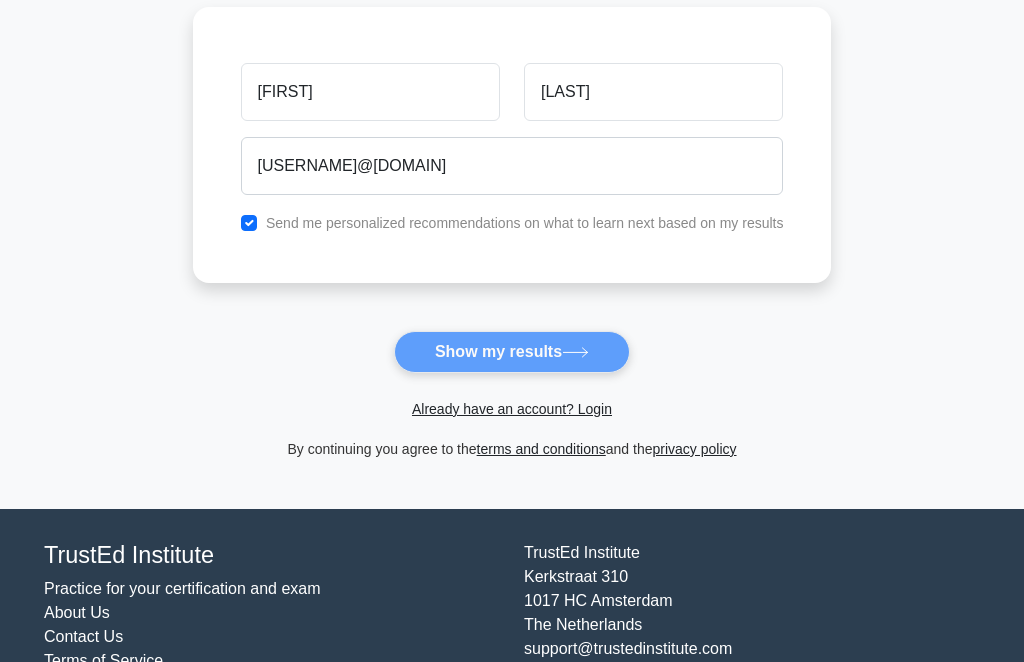 scroll, scrollTop: 273, scrollLeft: 0, axis: vertical 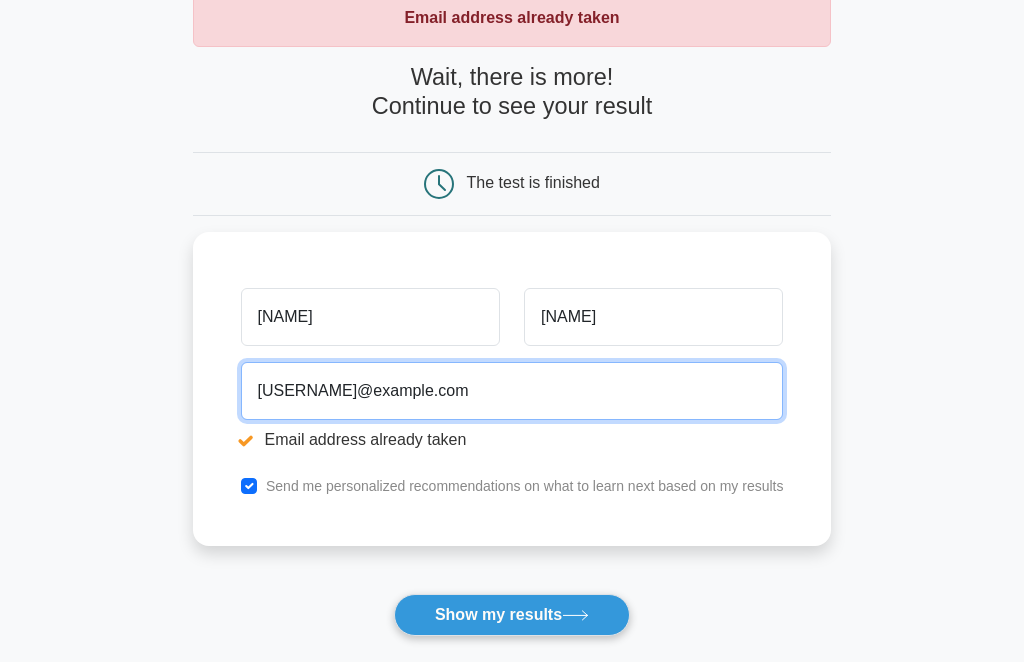 click on "aleakim.as.tan@gmail.com" at bounding box center (512, 392) 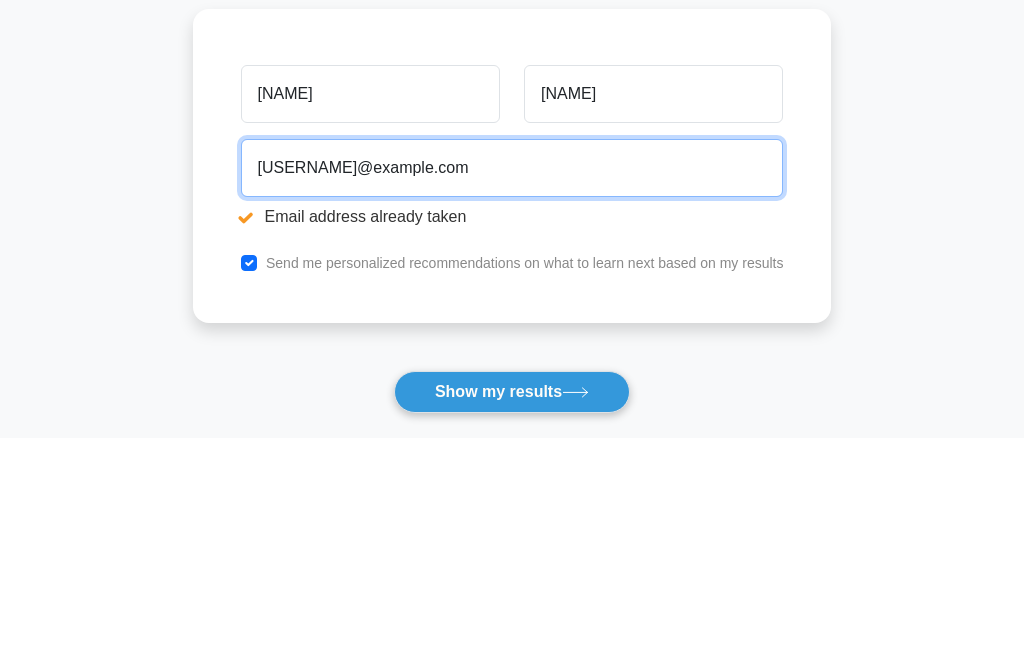 click on "aleakim.as.tan@gmail.com" at bounding box center [512, 392] 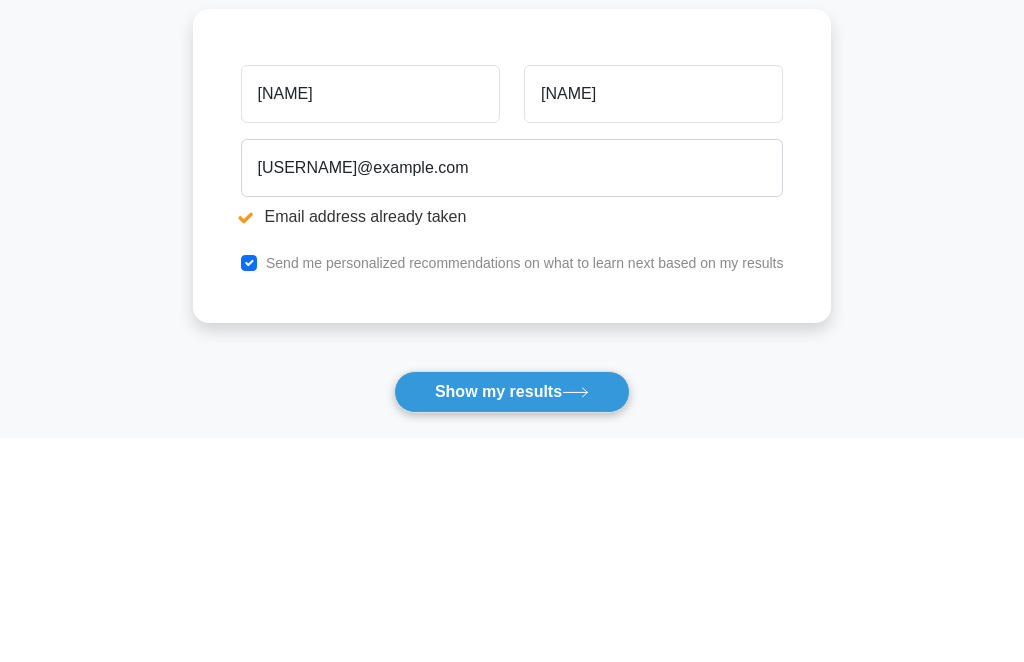 click on "Email address already taken
Wait, there is more! Continue to see your result
The test is finished
Mikay" at bounding box center [512, 357] 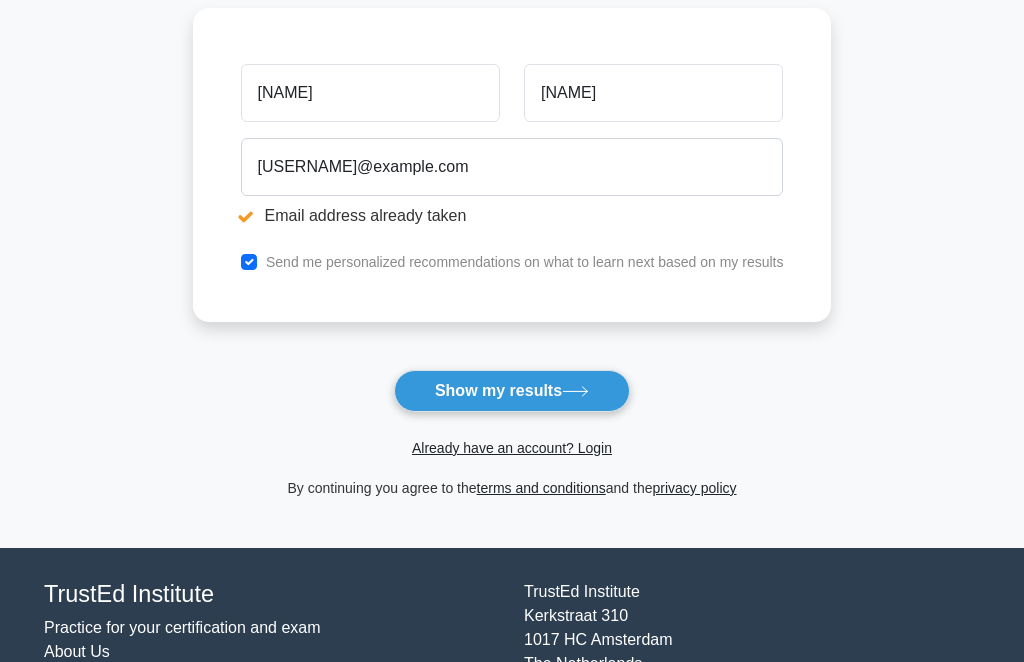click on "Show my results" at bounding box center (512, 391) 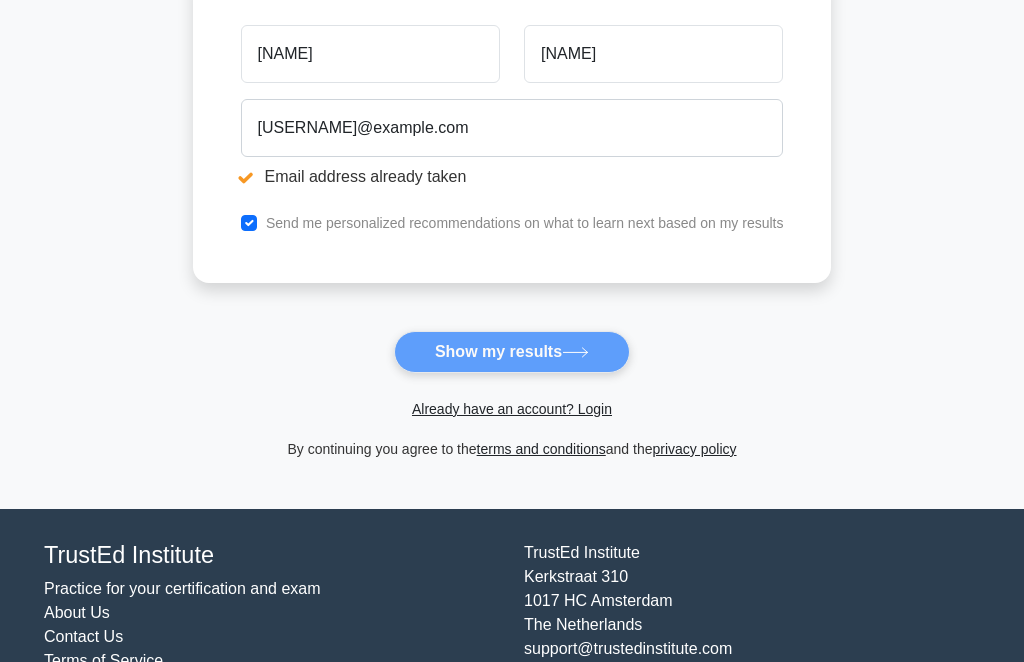 scroll, scrollTop: 385, scrollLeft: 0, axis: vertical 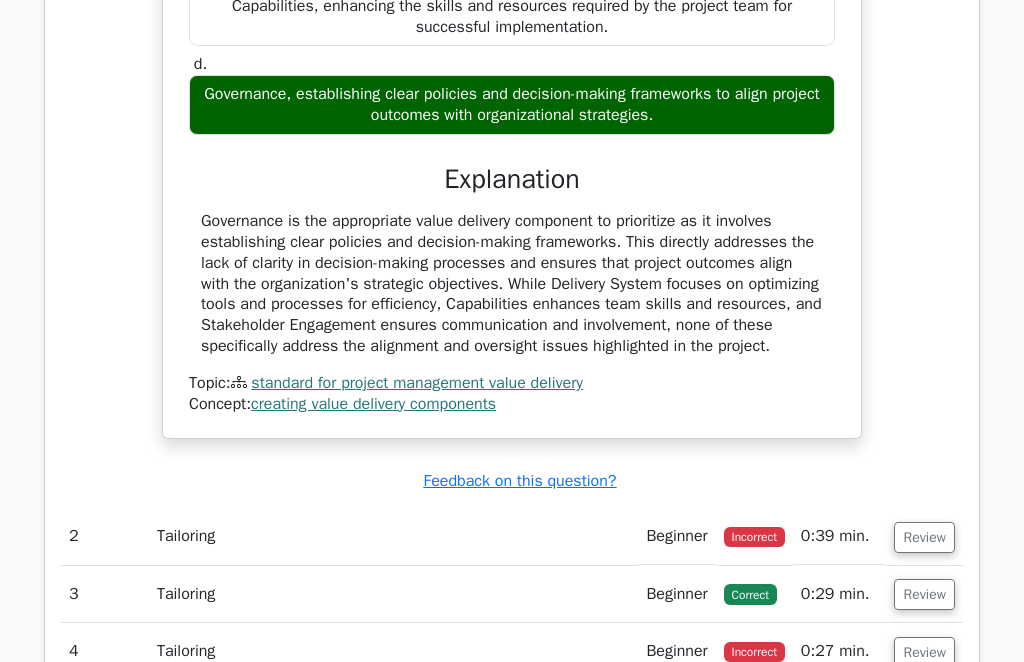 click on "Tailoring" at bounding box center [393, 537] 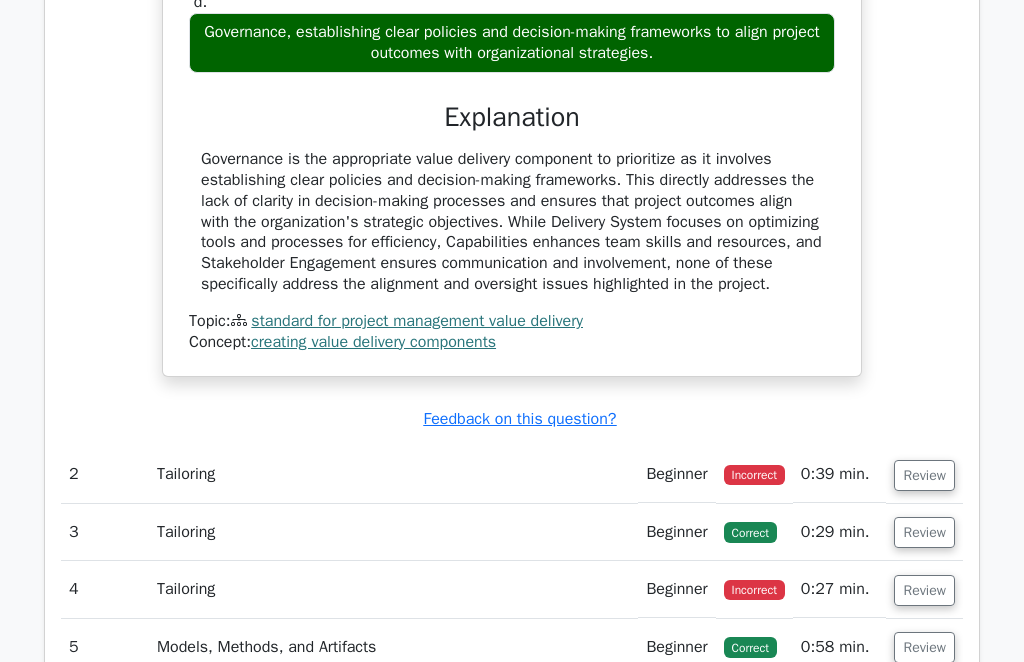 scroll, scrollTop: 2202, scrollLeft: 0, axis: vertical 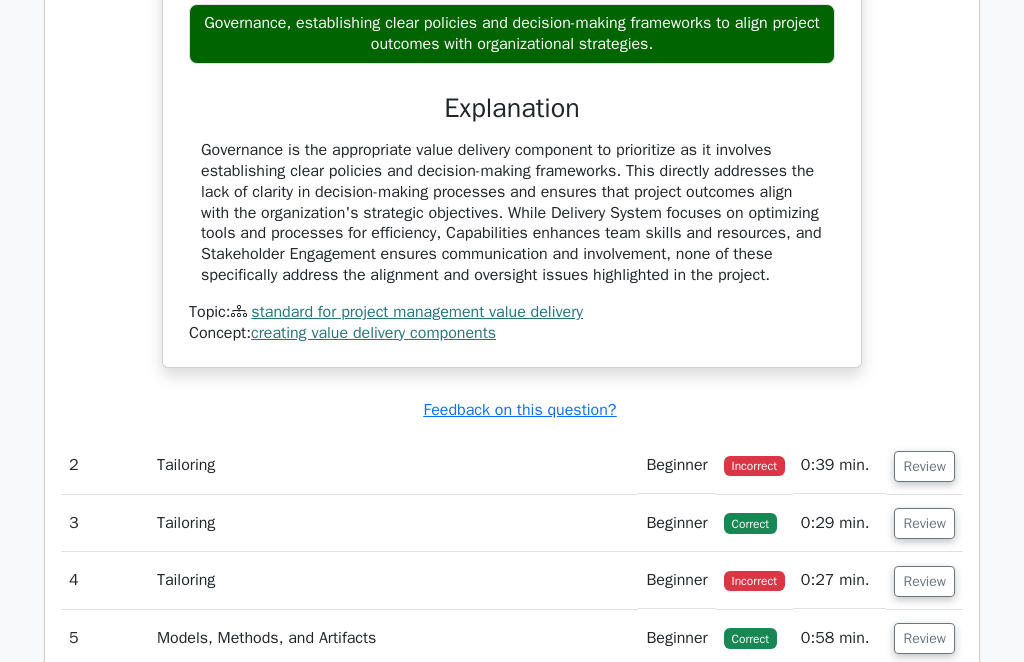 click on "Review" at bounding box center (924, 466) 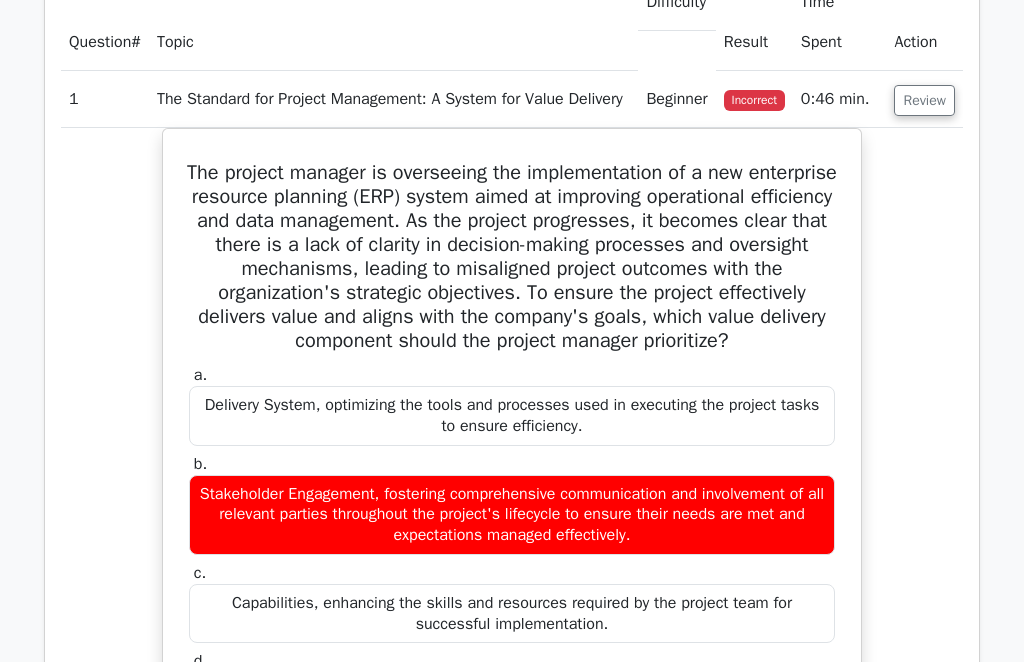 click on "Review" at bounding box center (924, 101) 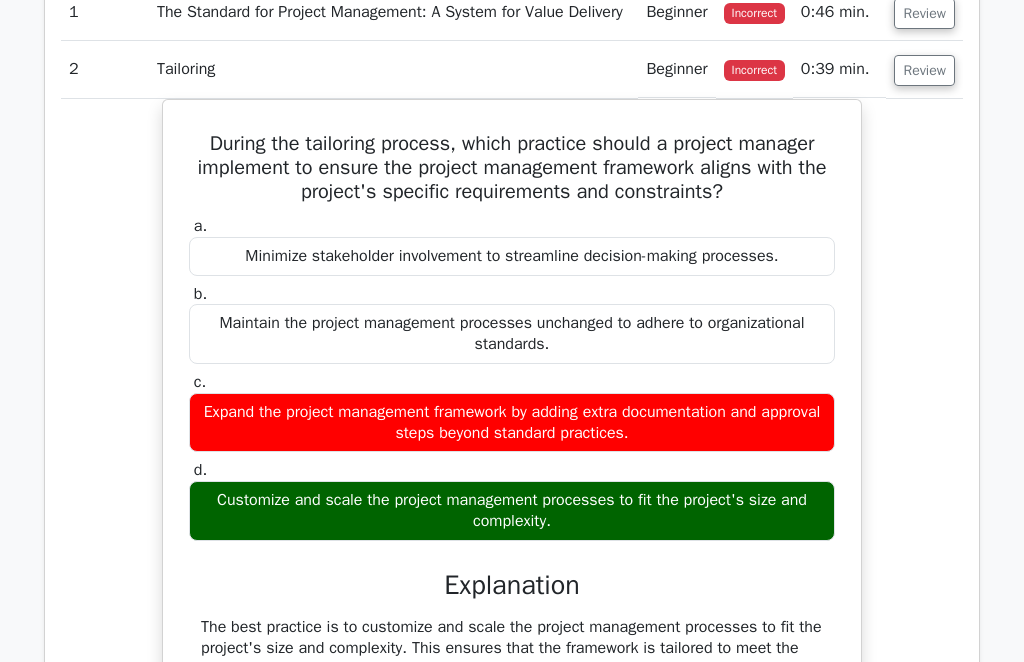 scroll, scrollTop: 1621, scrollLeft: 0, axis: vertical 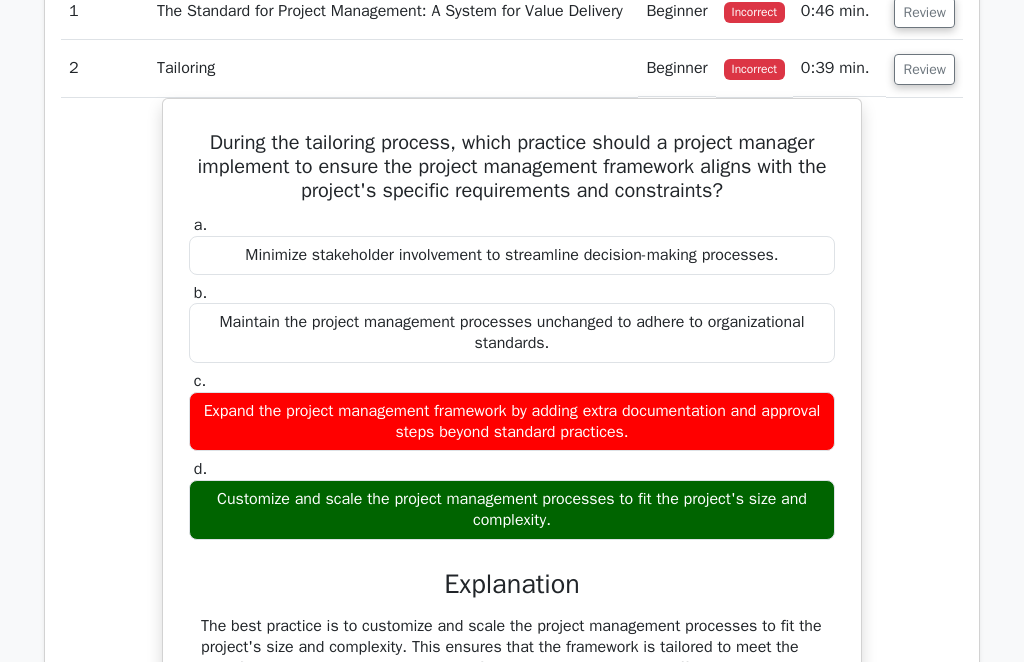 click on "Review" at bounding box center [924, 70] 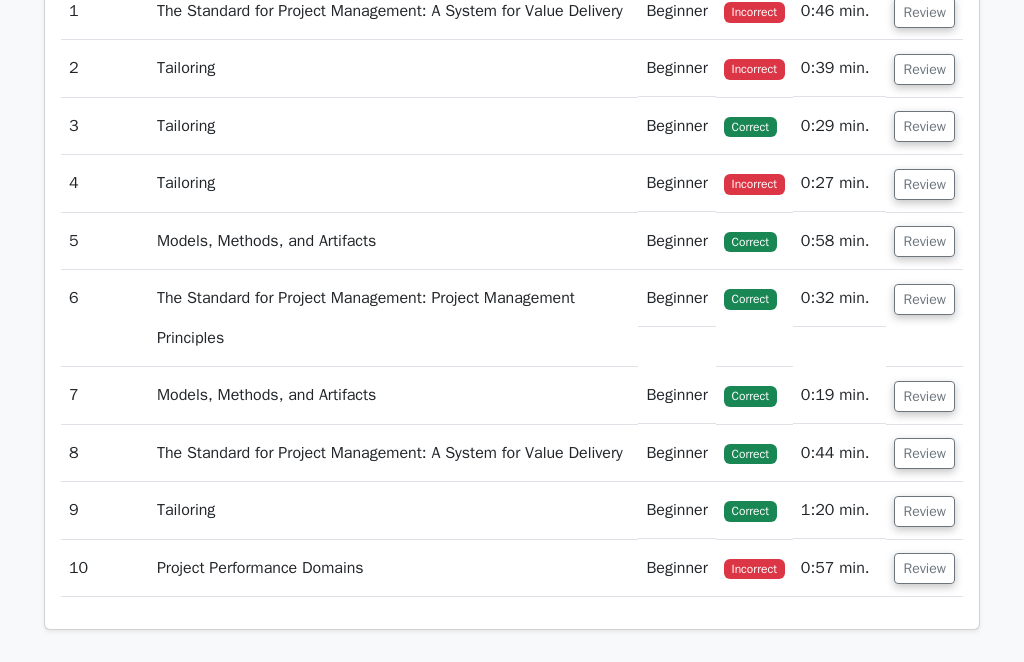 click on "Review" at bounding box center [924, 126] 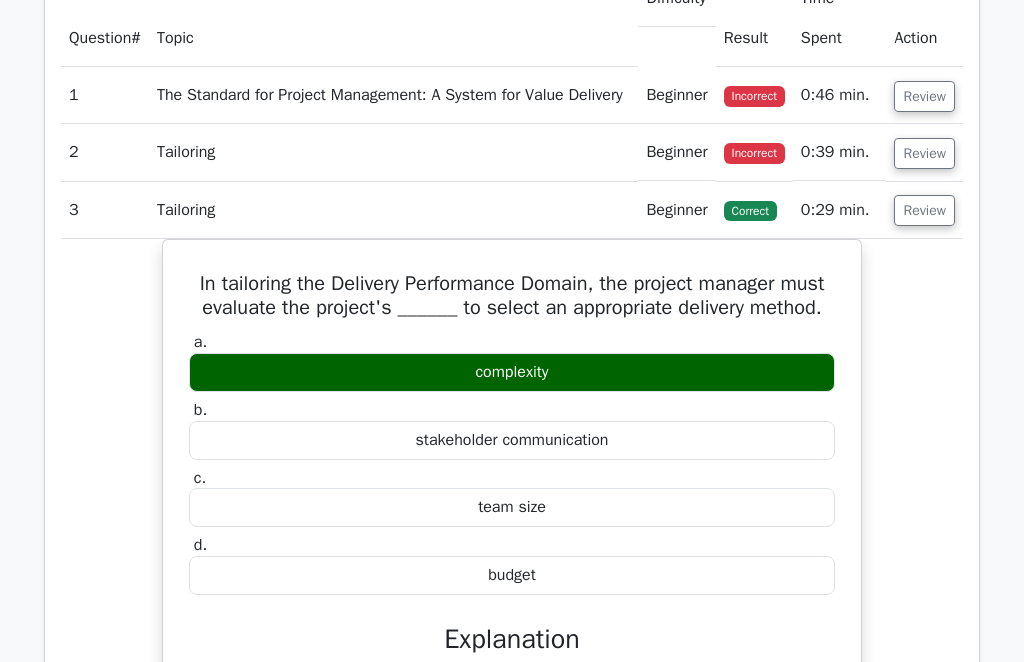 click on "Review" at bounding box center [924, 211] 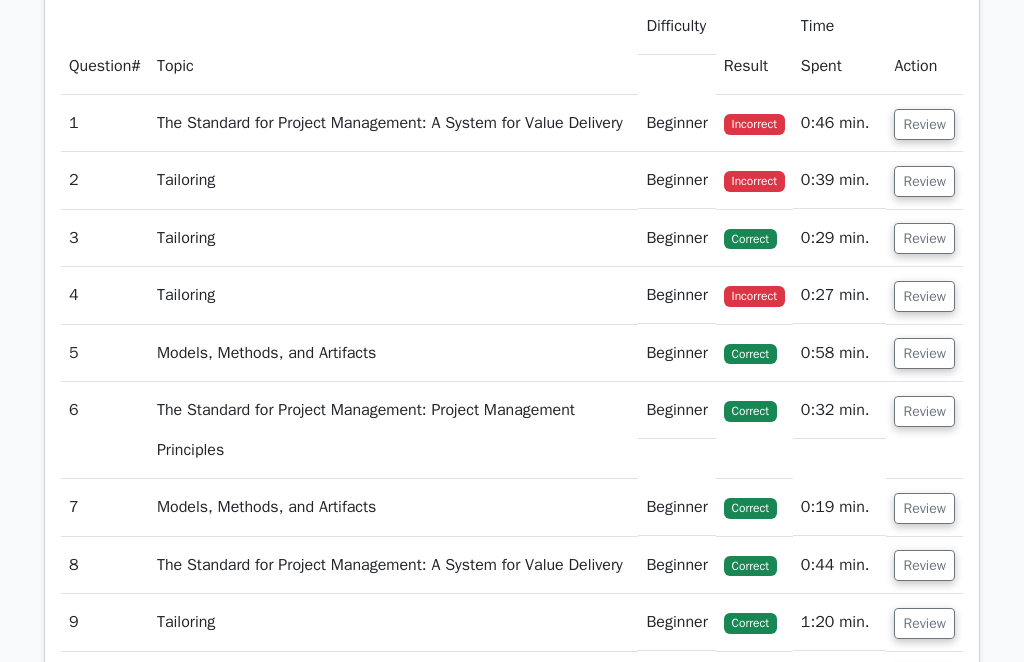 scroll, scrollTop: 1509, scrollLeft: 0, axis: vertical 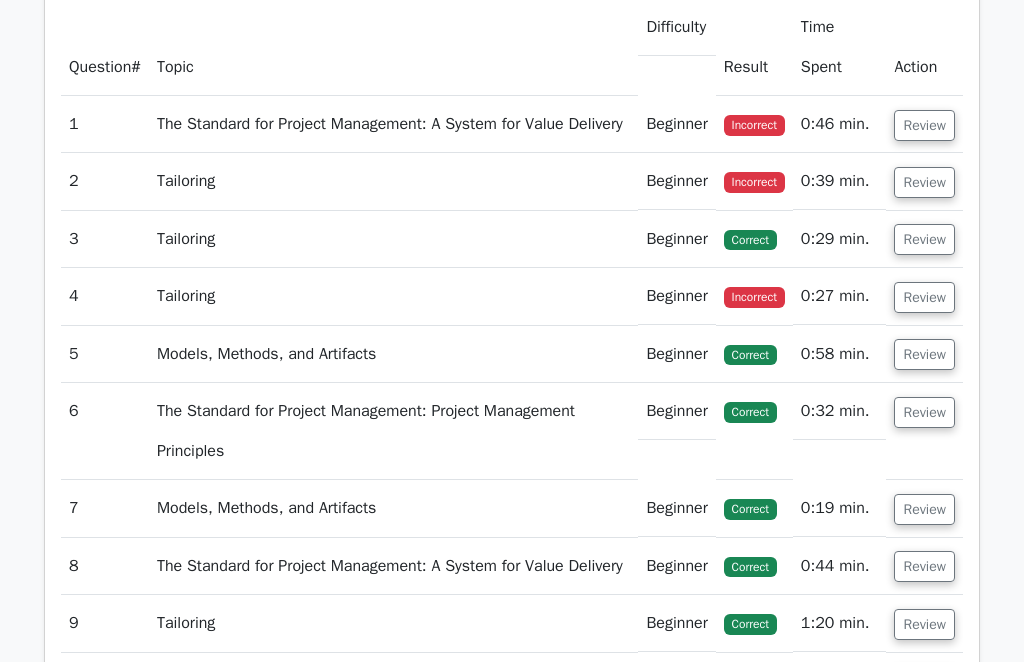 click on "Review" at bounding box center (924, 297) 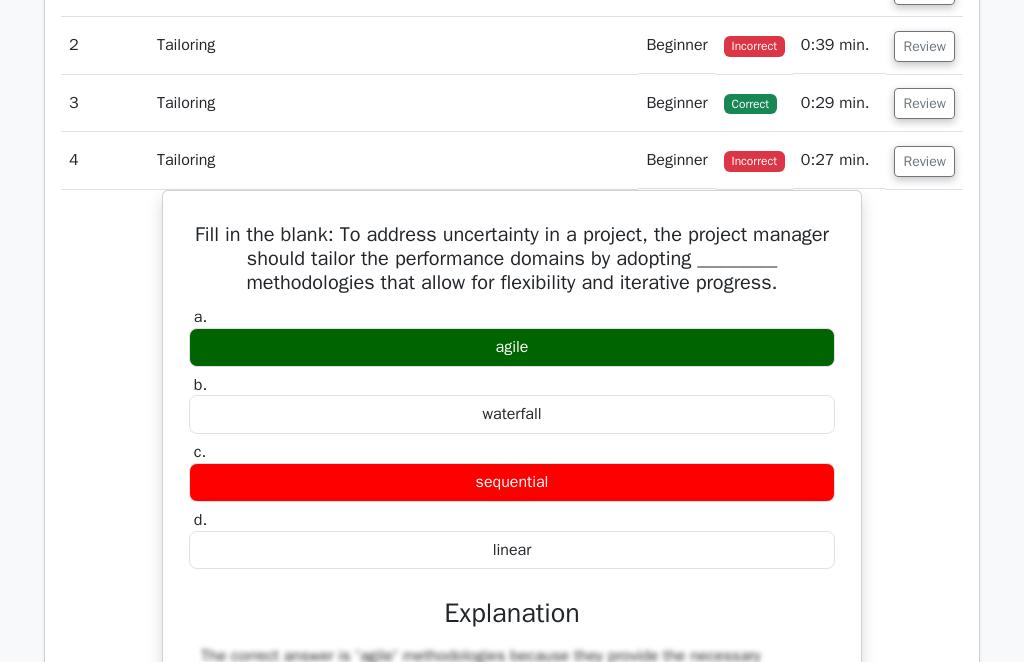 scroll, scrollTop: 1645, scrollLeft: 0, axis: vertical 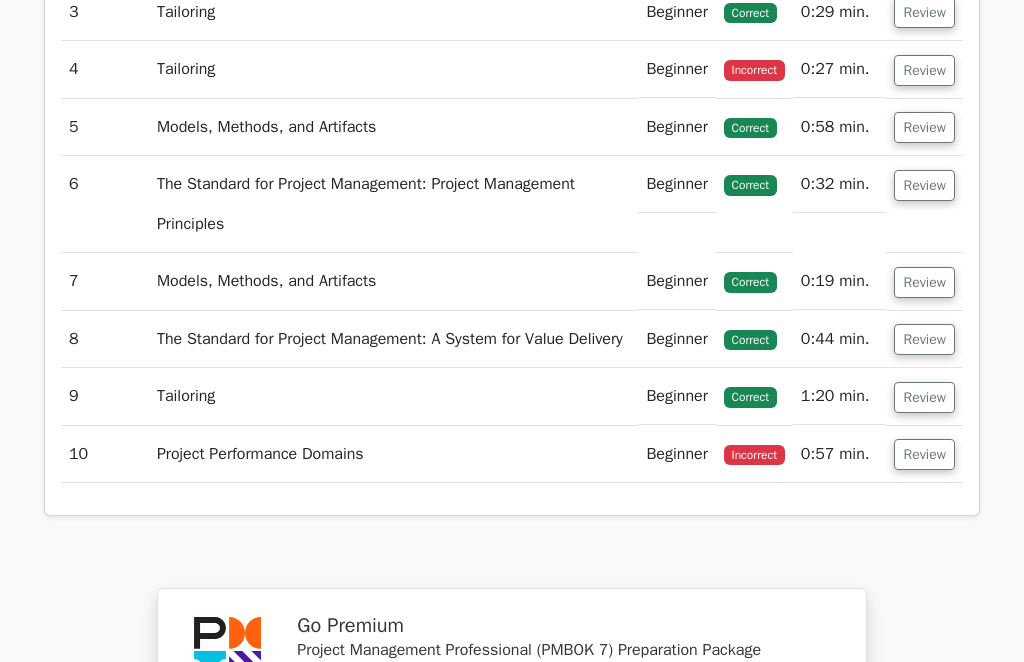 click on "Review" at bounding box center [924, 454] 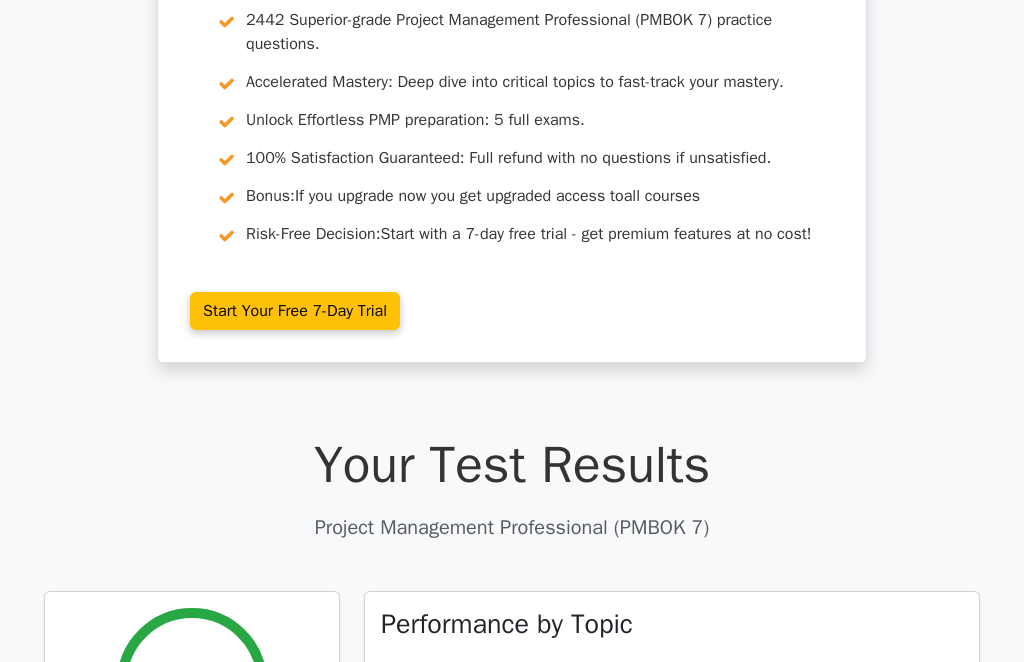 scroll, scrollTop: 0, scrollLeft: 0, axis: both 